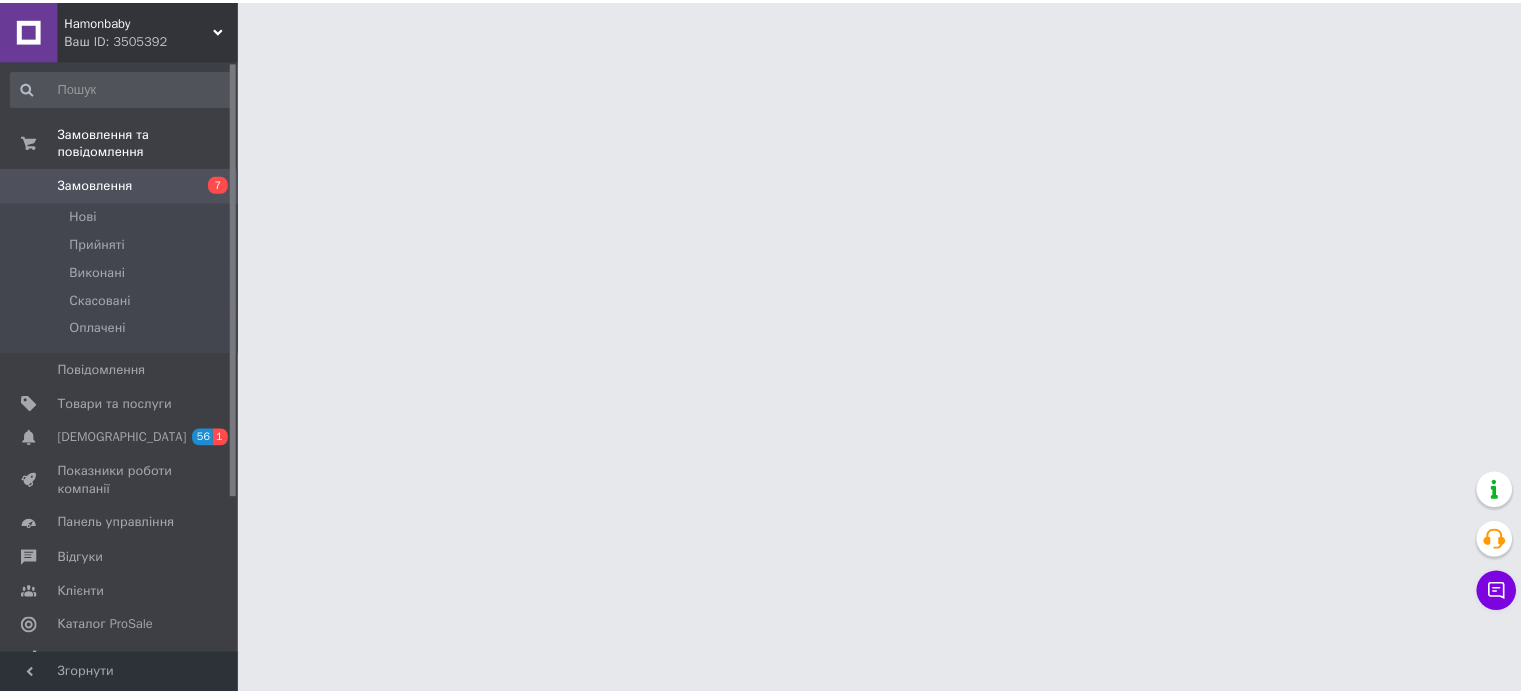 scroll, scrollTop: 0, scrollLeft: 0, axis: both 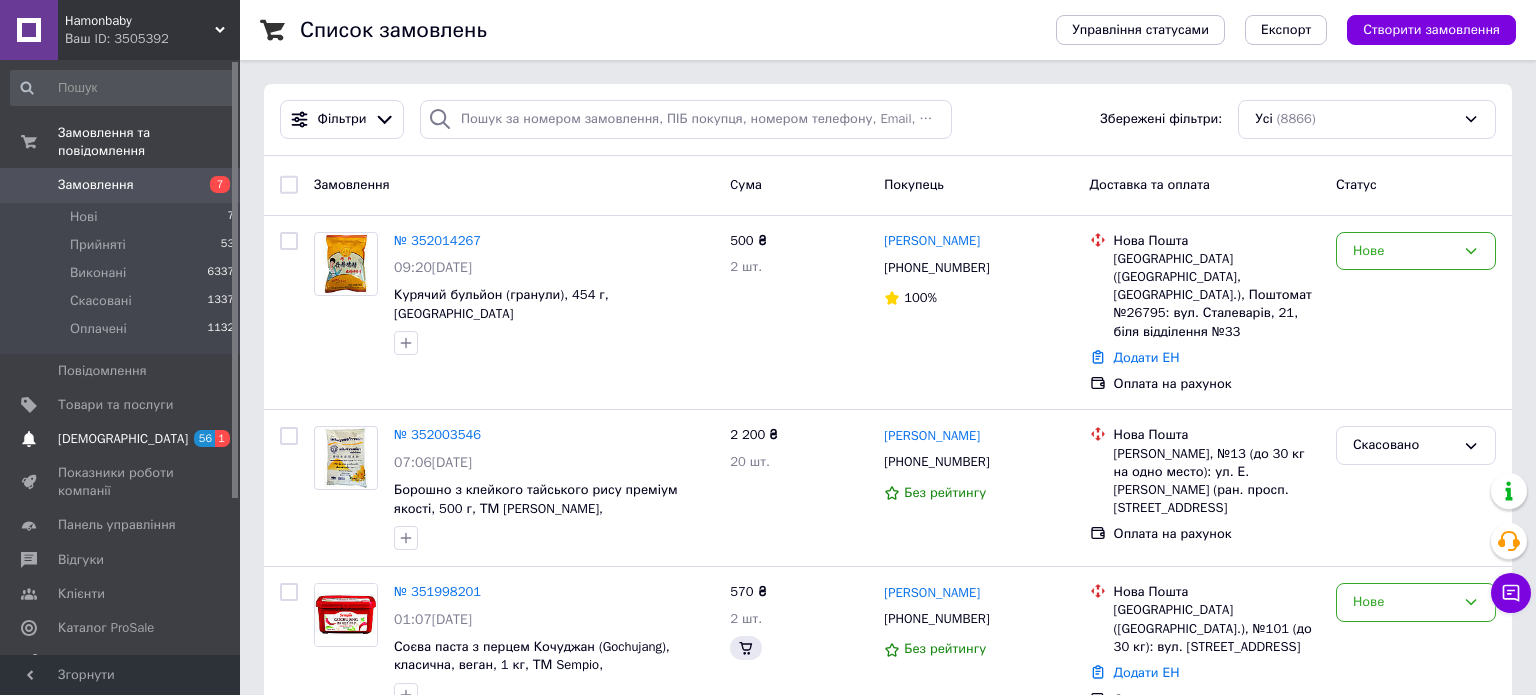 click on "[DEMOGRAPHIC_DATA]" at bounding box center (123, 439) 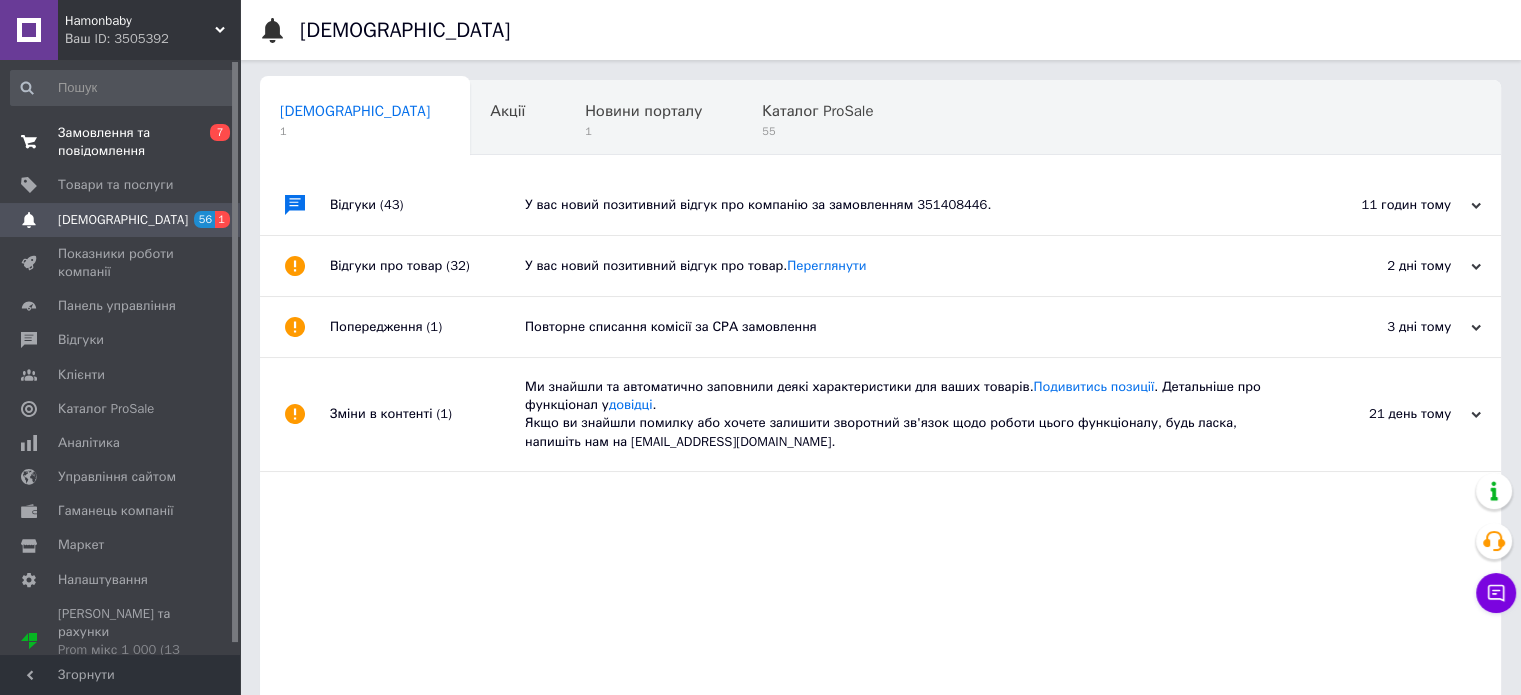 click on "Замовлення та повідомлення" at bounding box center [121, 142] 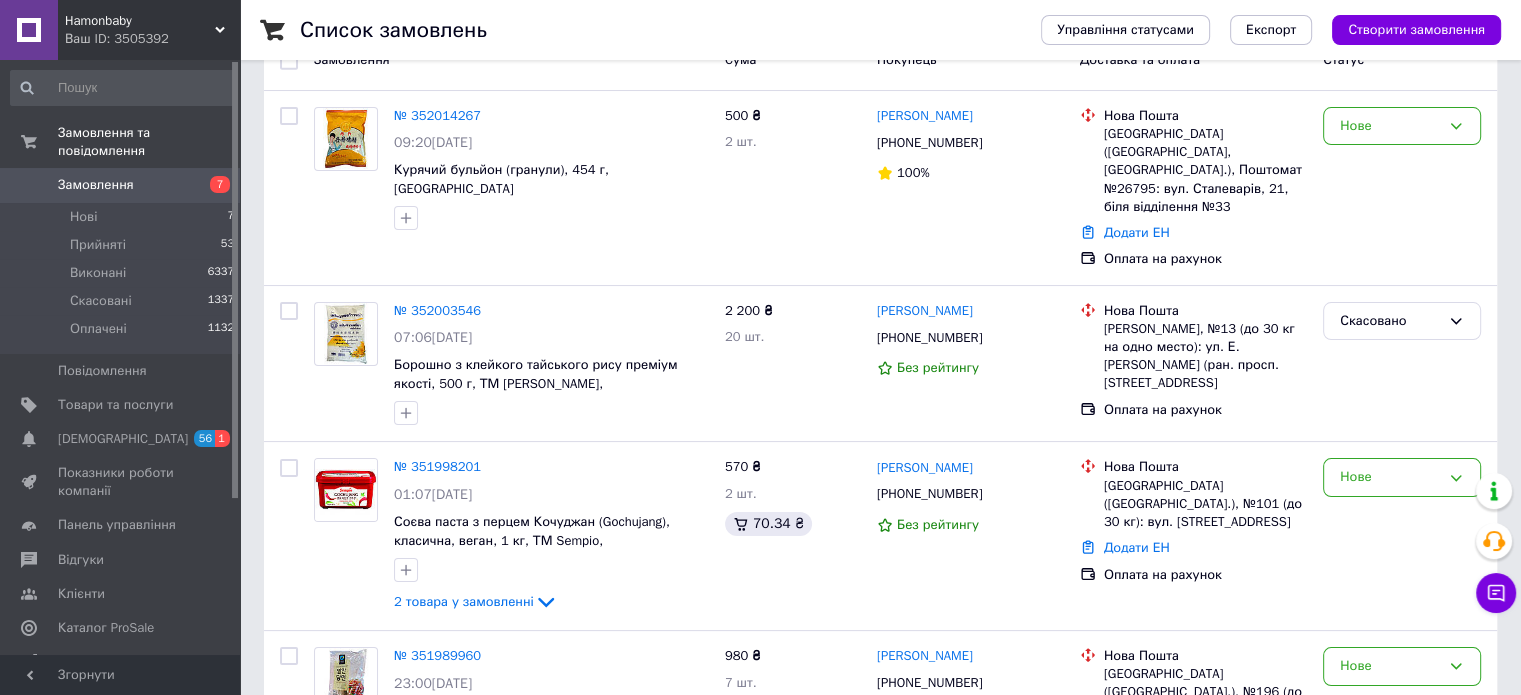 scroll, scrollTop: 293, scrollLeft: 0, axis: vertical 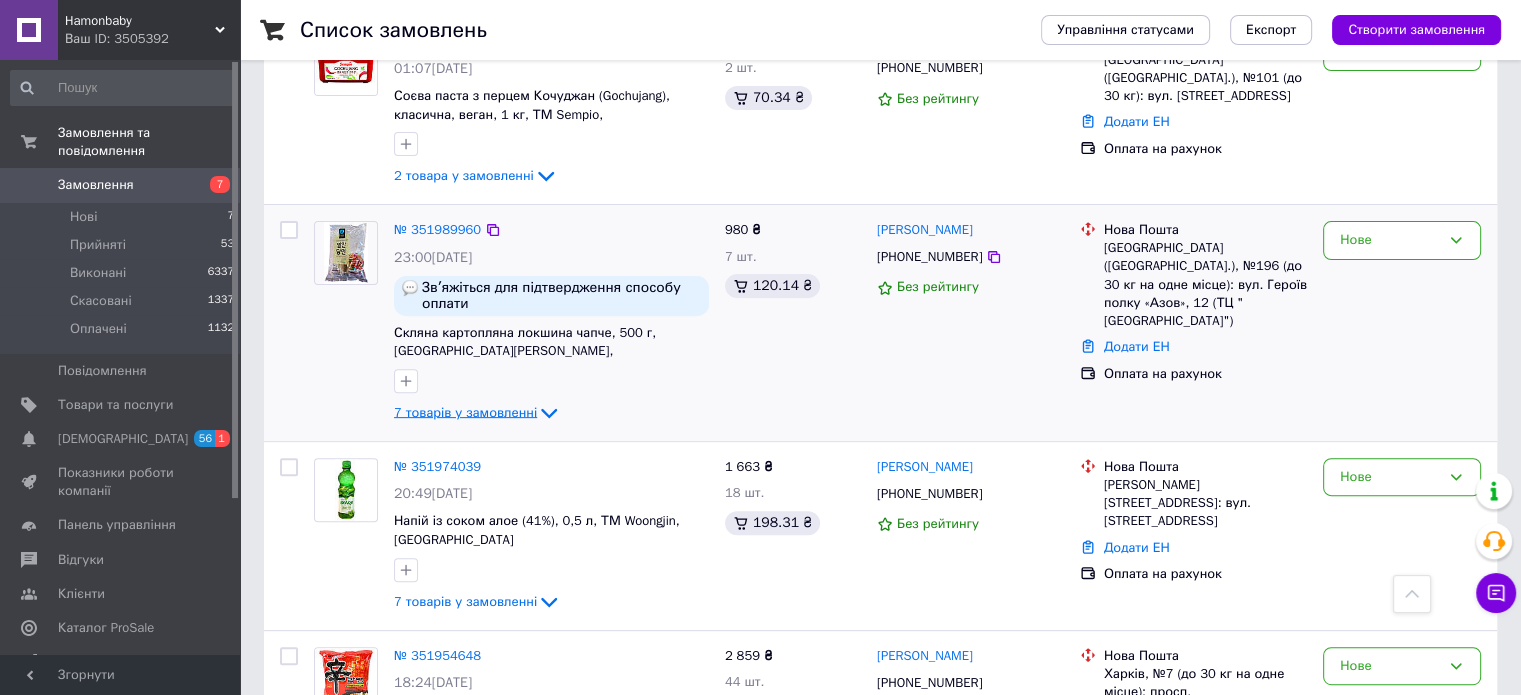 click on "7 товарів у замовленні" at bounding box center [465, 412] 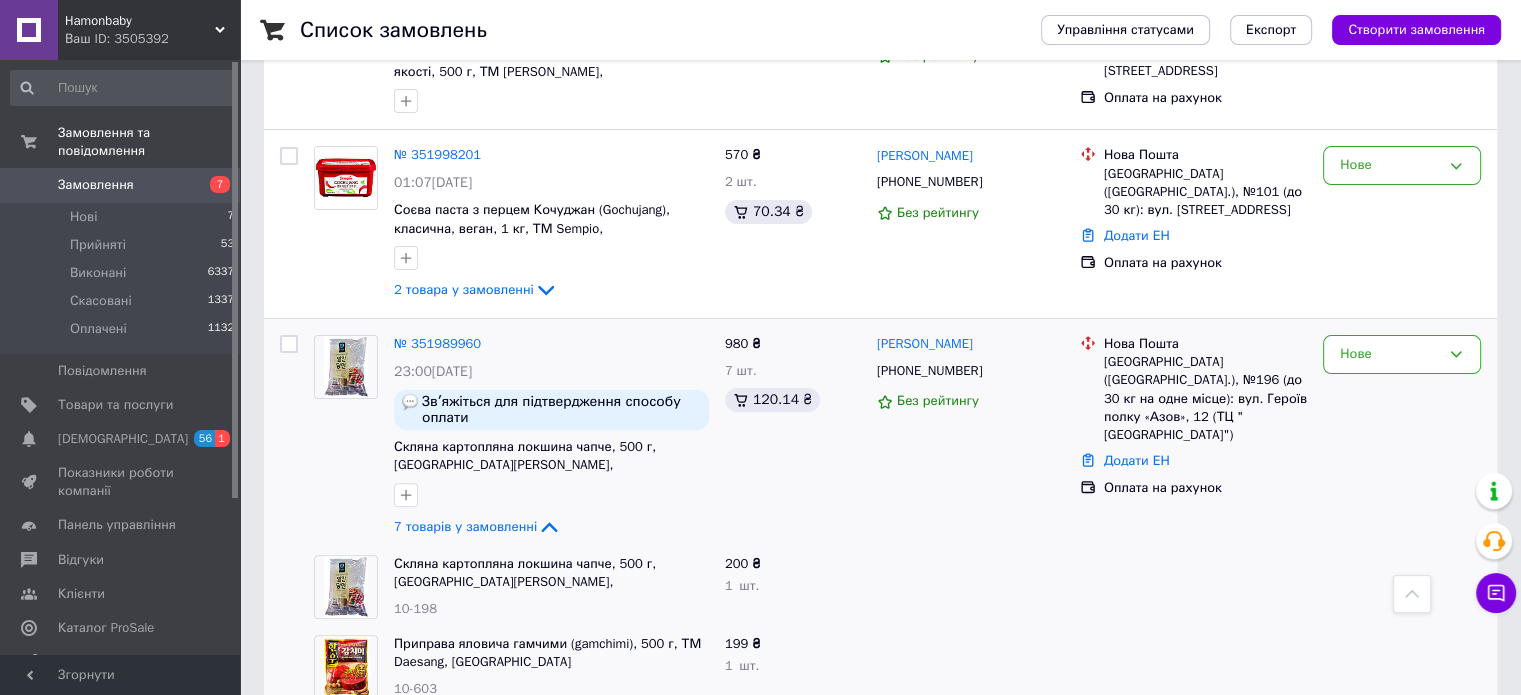 scroll, scrollTop: 515, scrollLeft: 0, axis: vertical 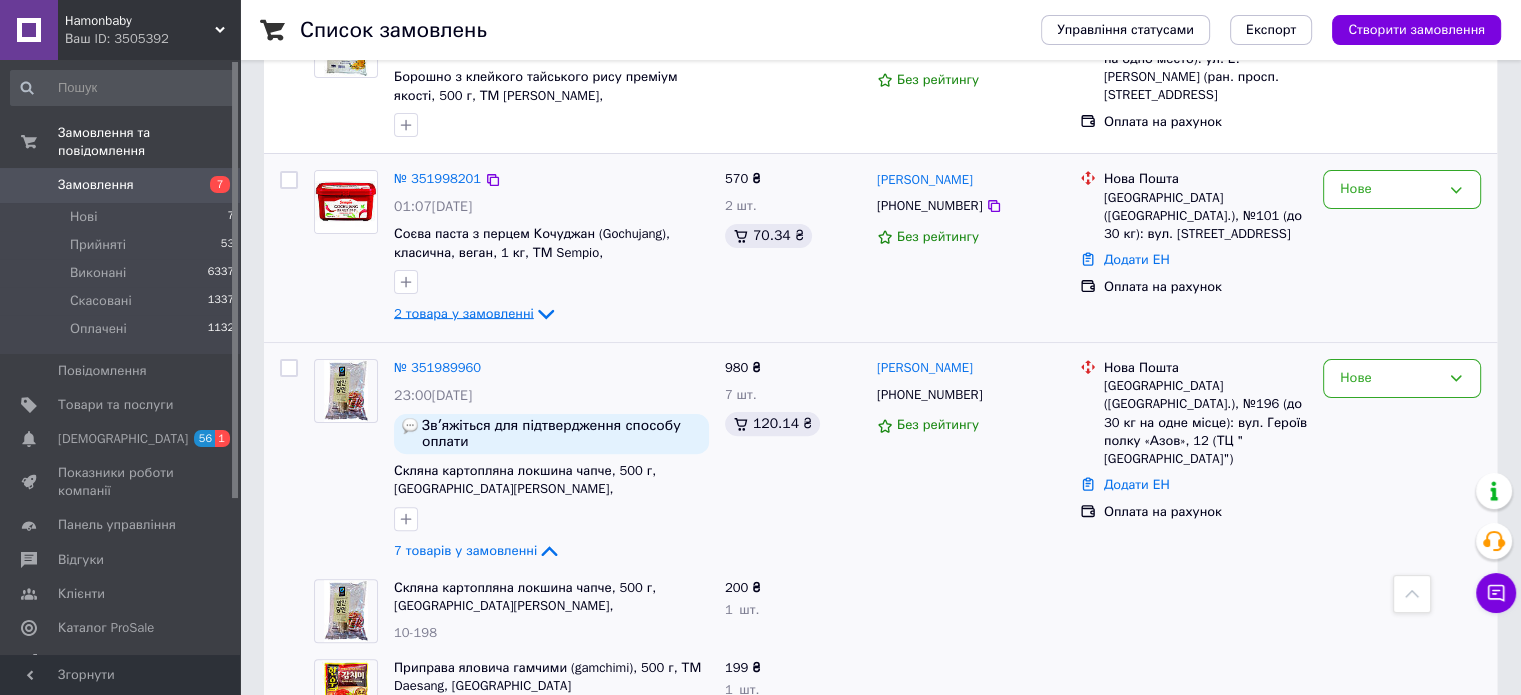 click on "2 товара у замовленні" at bounding box center [464, 313] 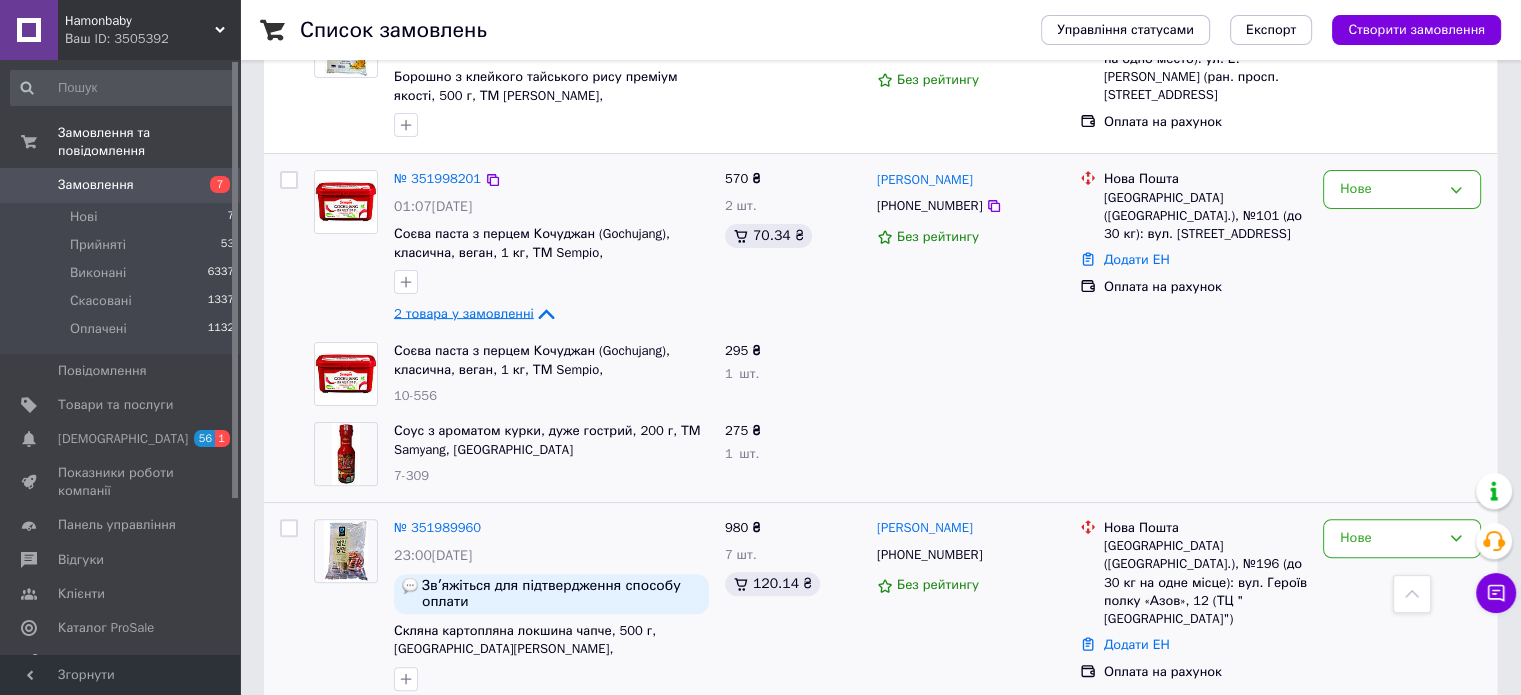 click on "2 товара у замовленні" at bounding box center (464, 313) 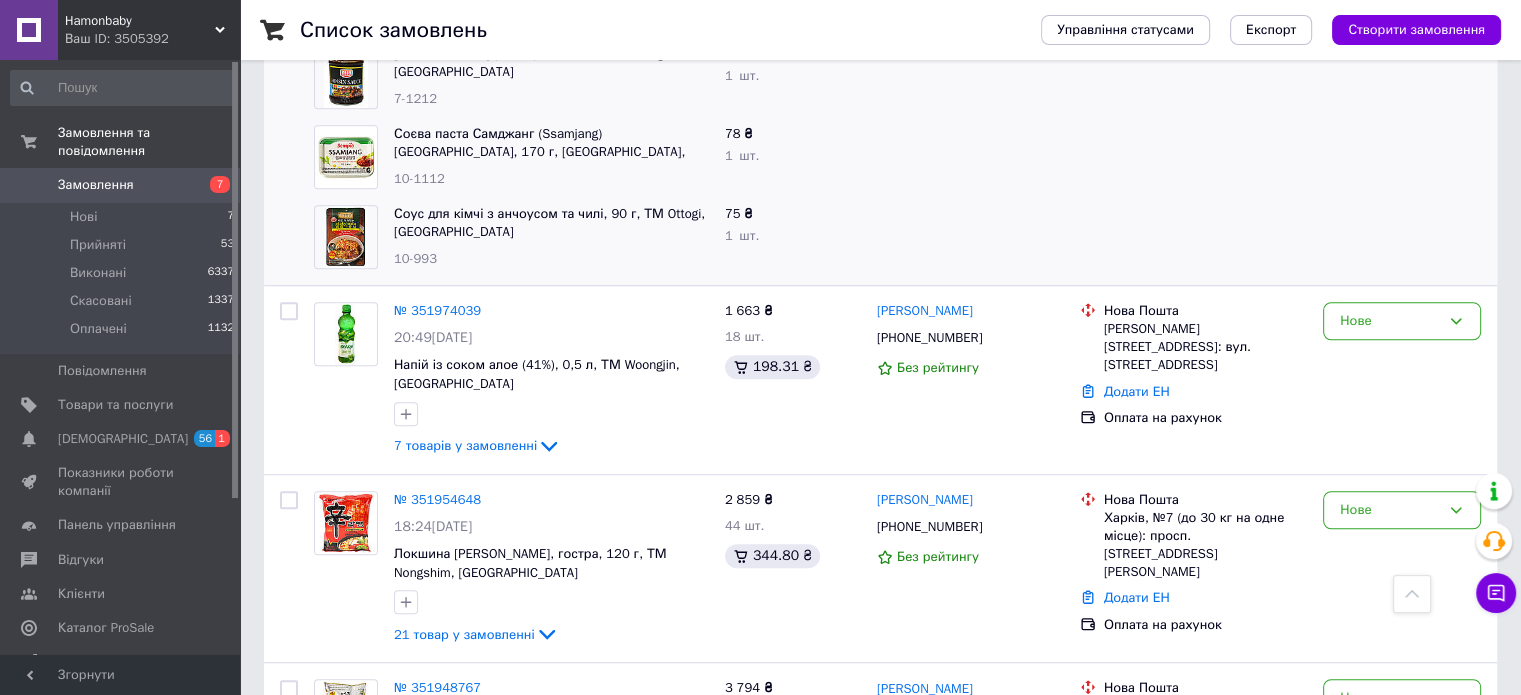 scroll, scrollTop: 1463, scrollLeft: 0, axis: vertical 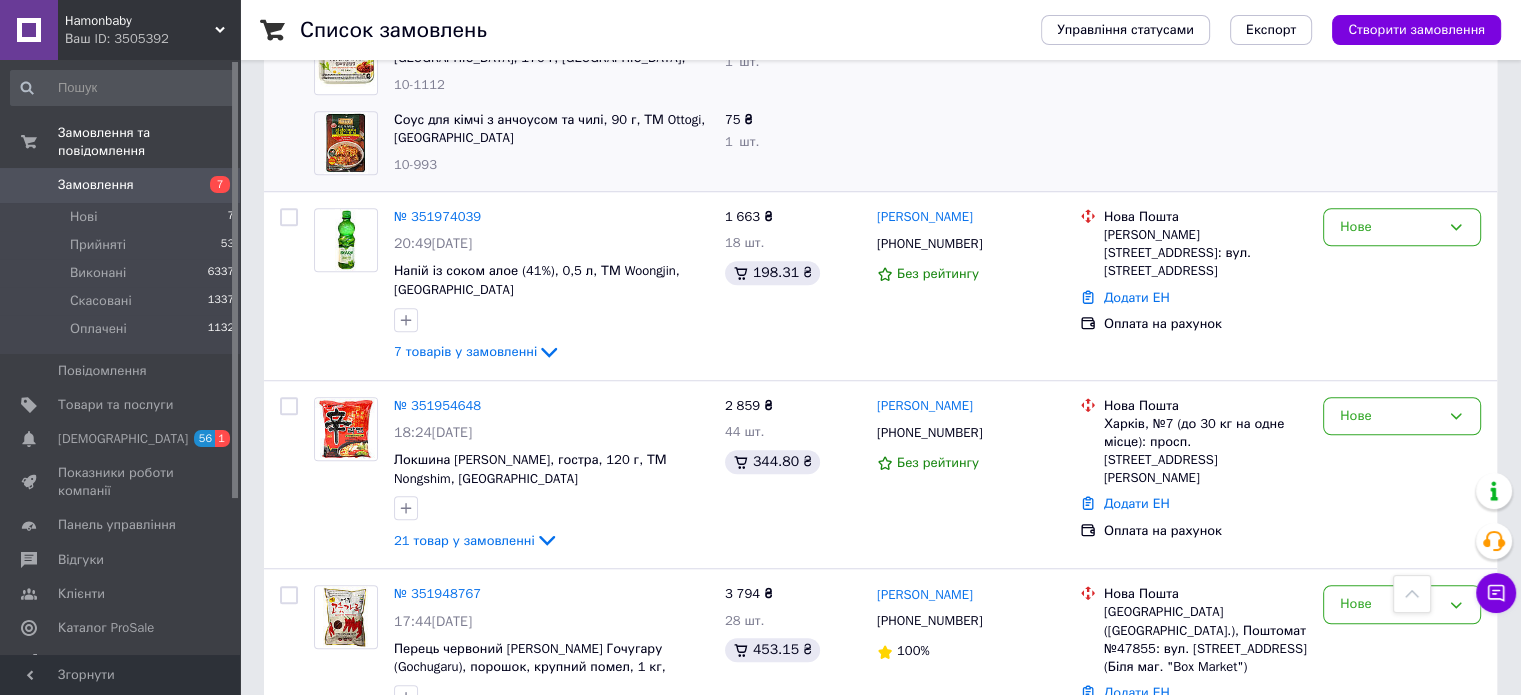 click on "Список замовлень" at bounding box center (650, 30) 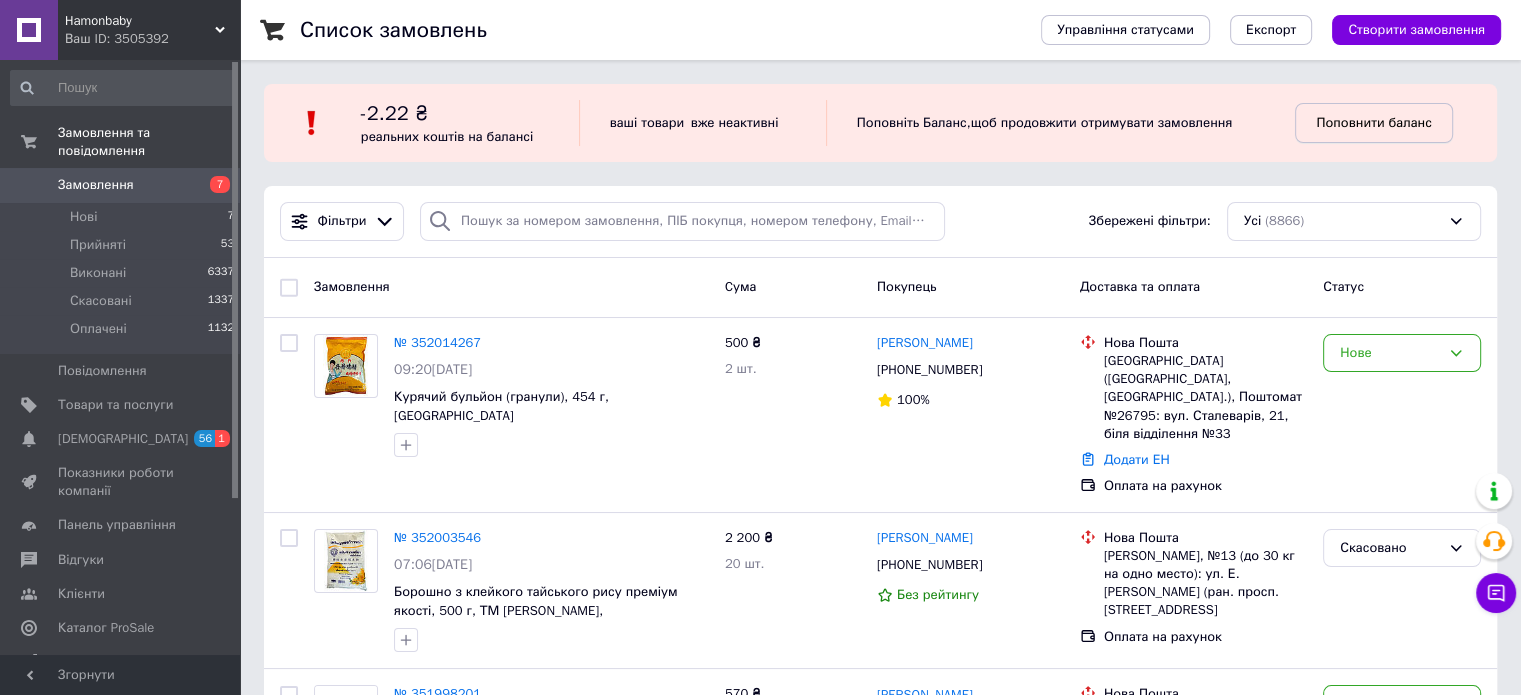click on "Поповнити баланс" at bounding box center [1373, 122] 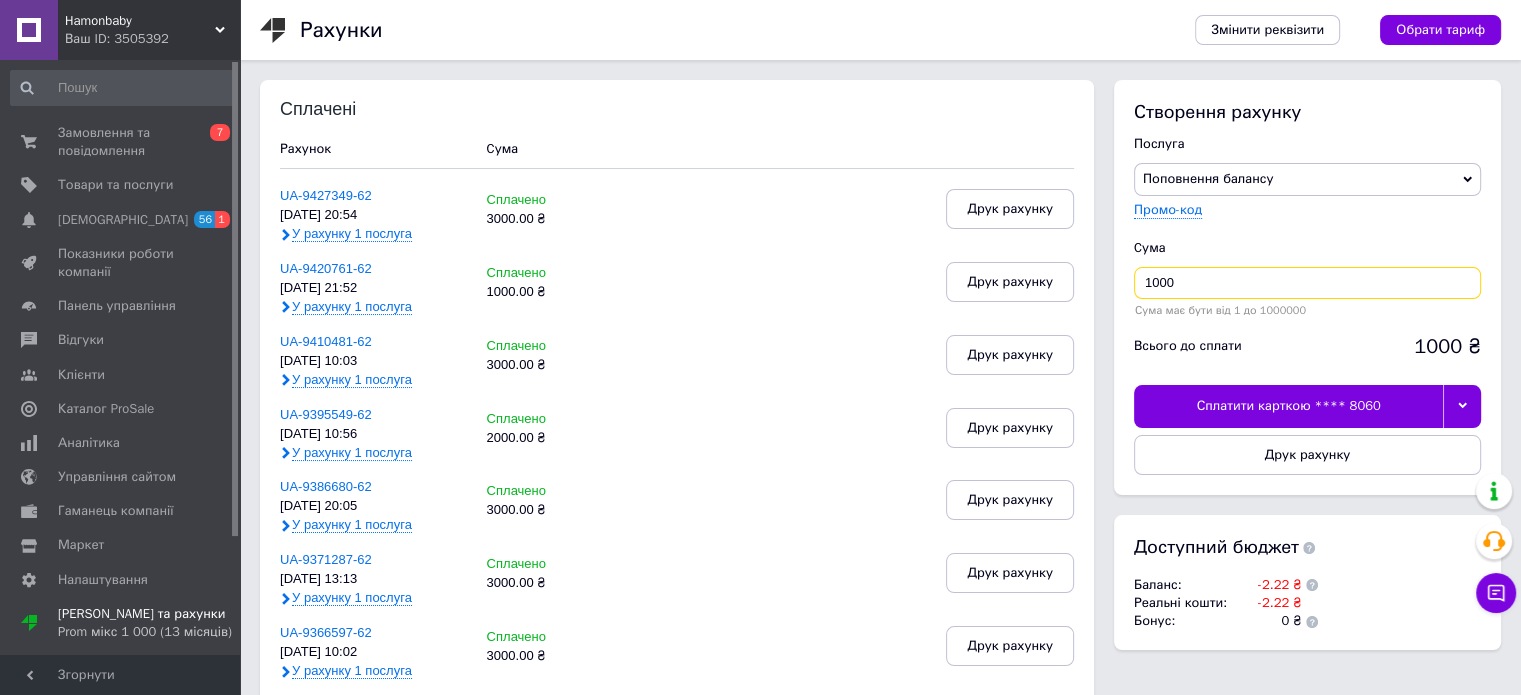 click on "1000" at bounding box center (1307, 283) 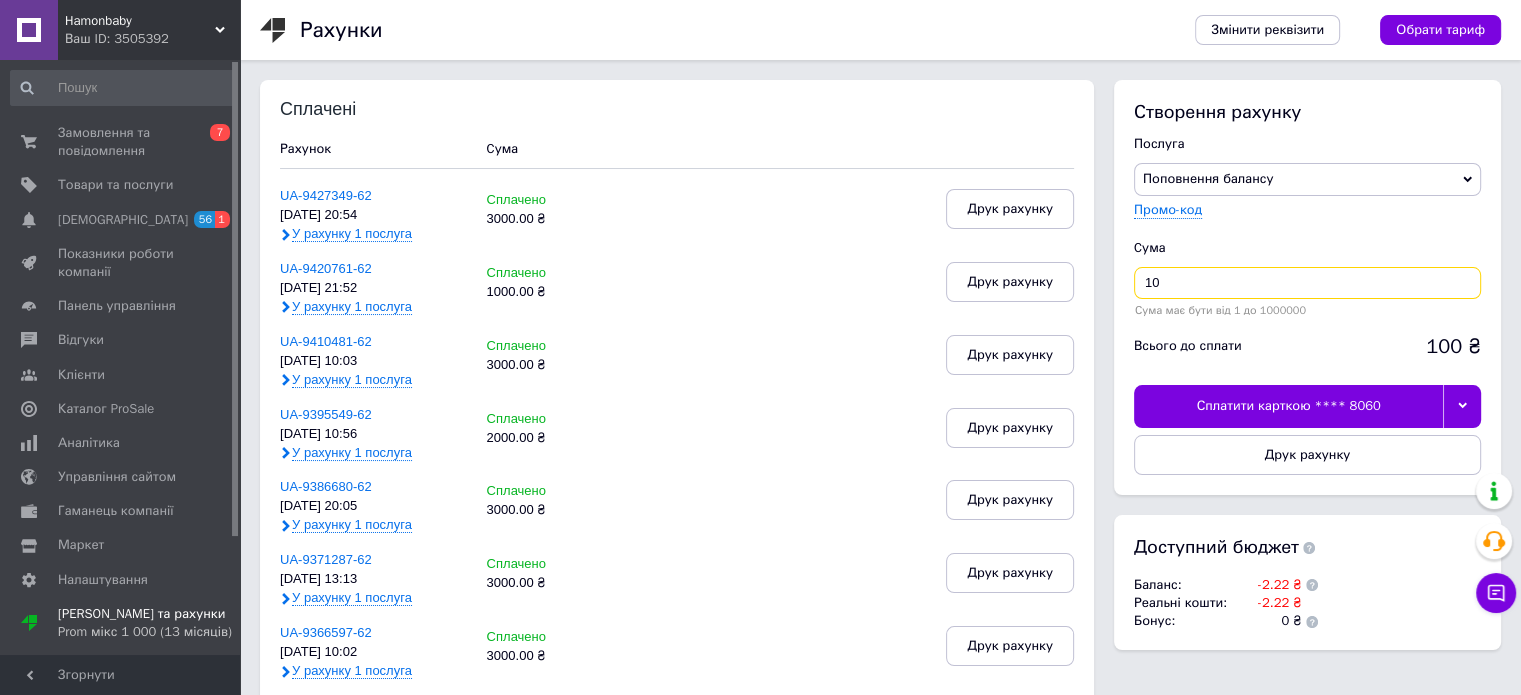 type on "1" 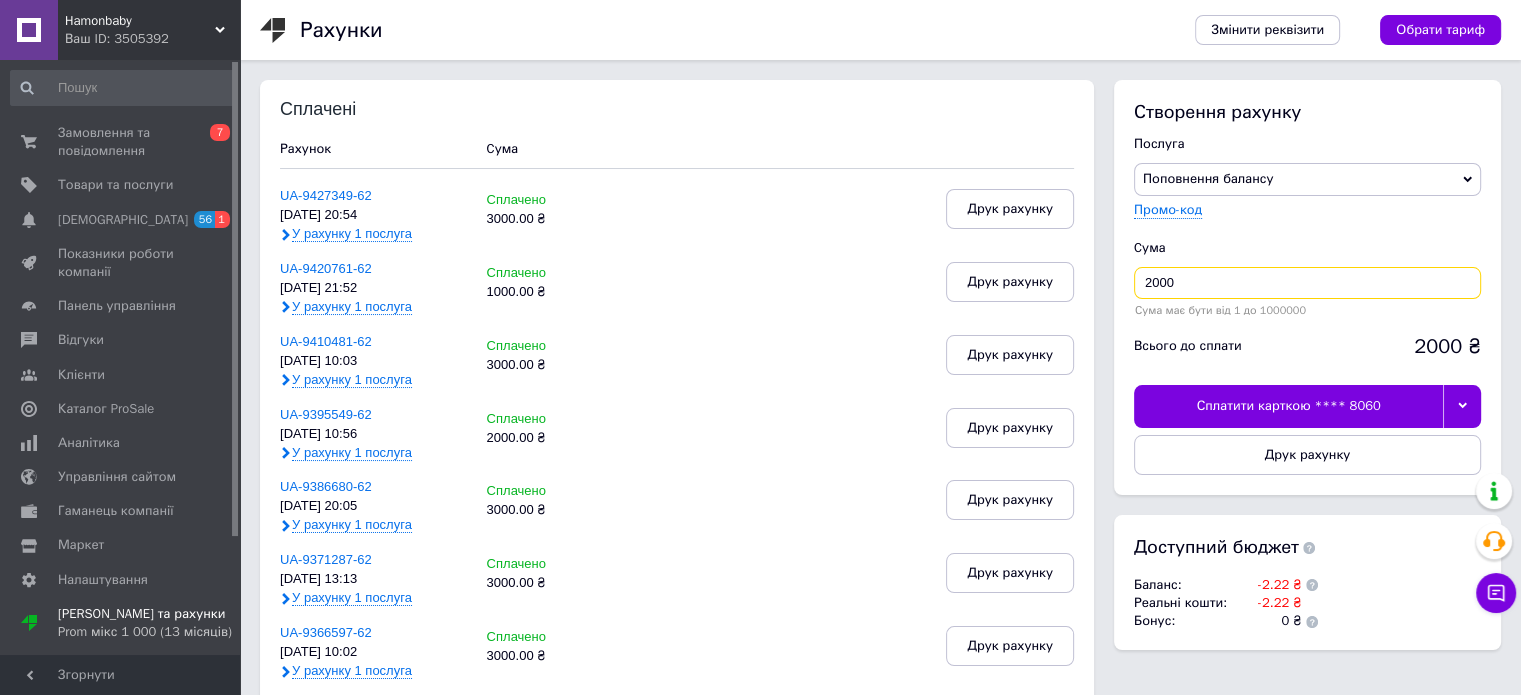 type on "2000" 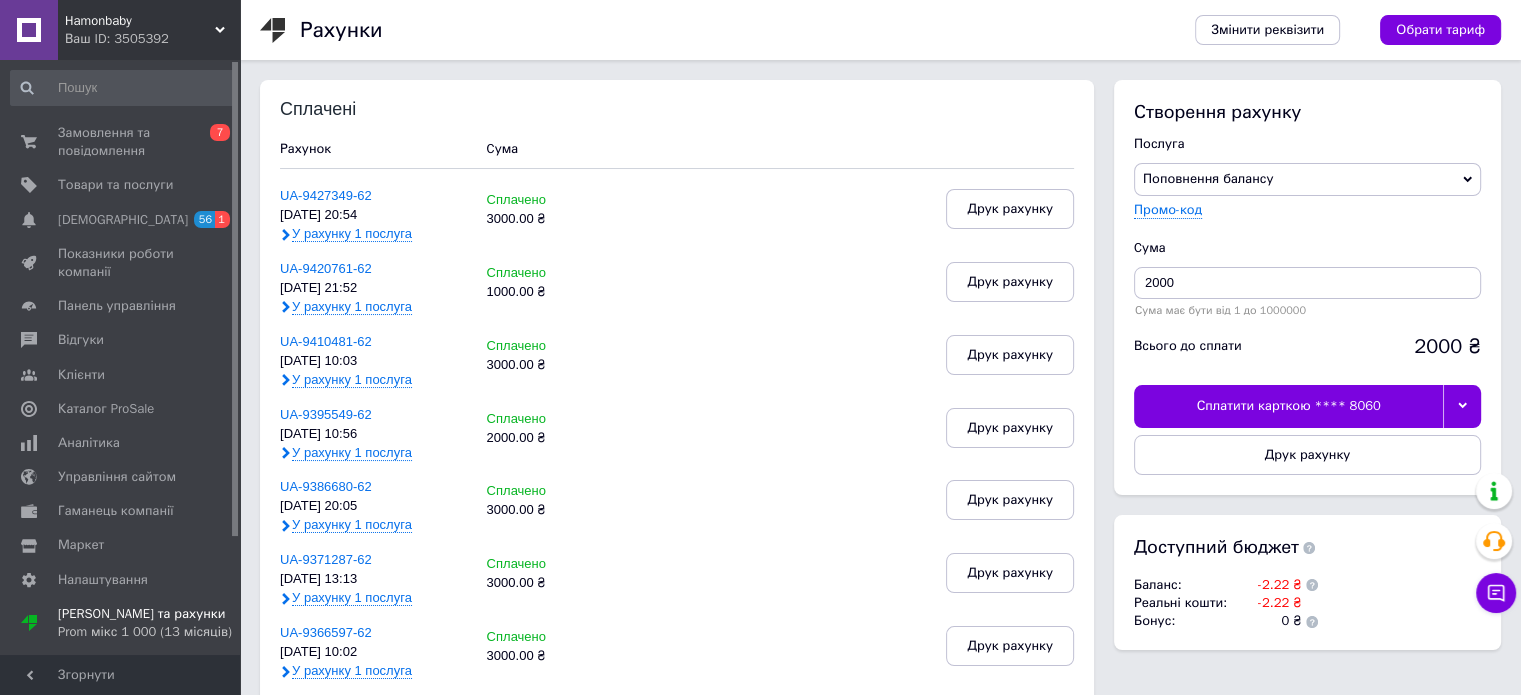 click on "Сплатити карткою  **** 8060" at bounding box center [1288, 406] 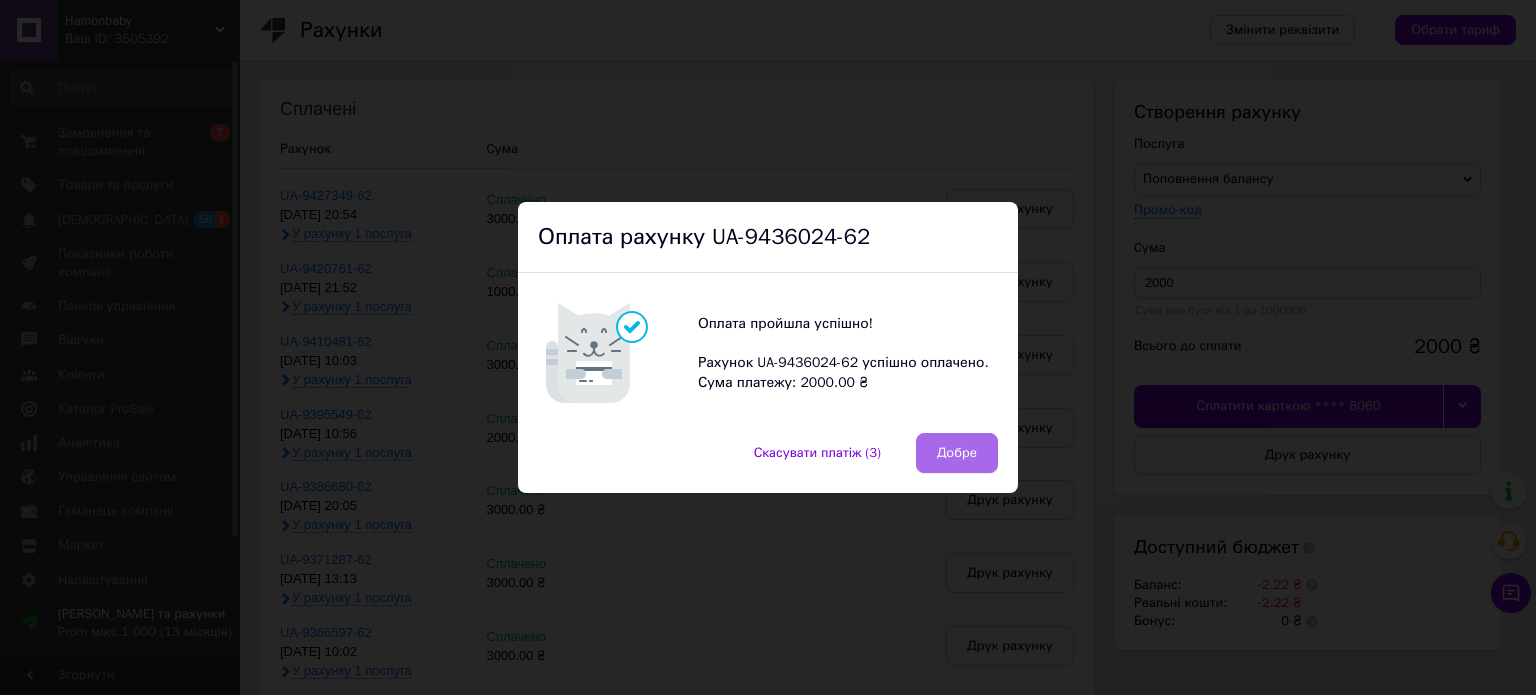 click on "Добре" at bounding box center (957, 453) 